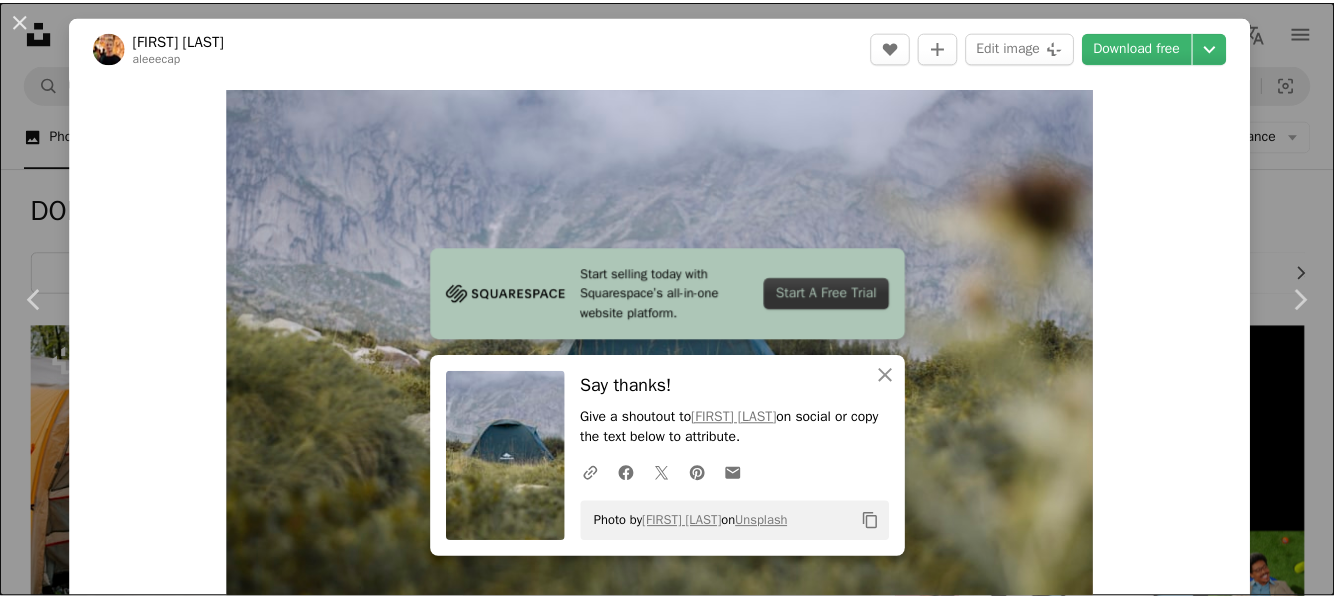 scroll, scrollTop: 1700, scrollLeft: 0, axis: vertical 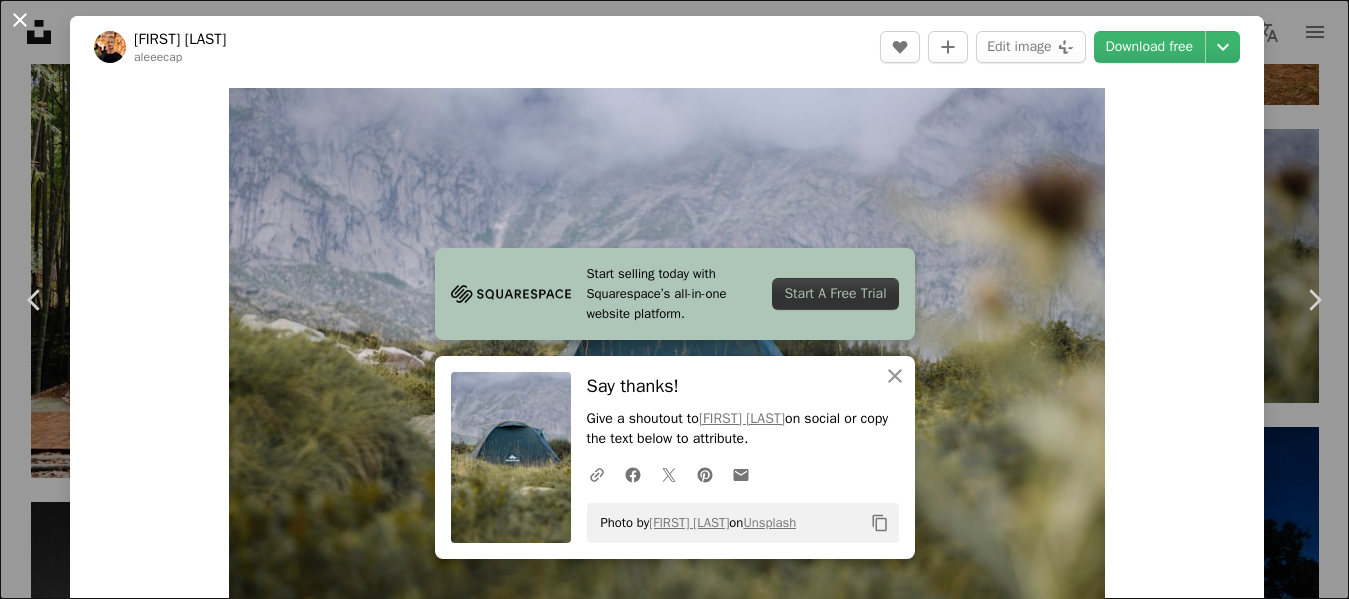click on "An X shape" at bounding box center (20, 20) 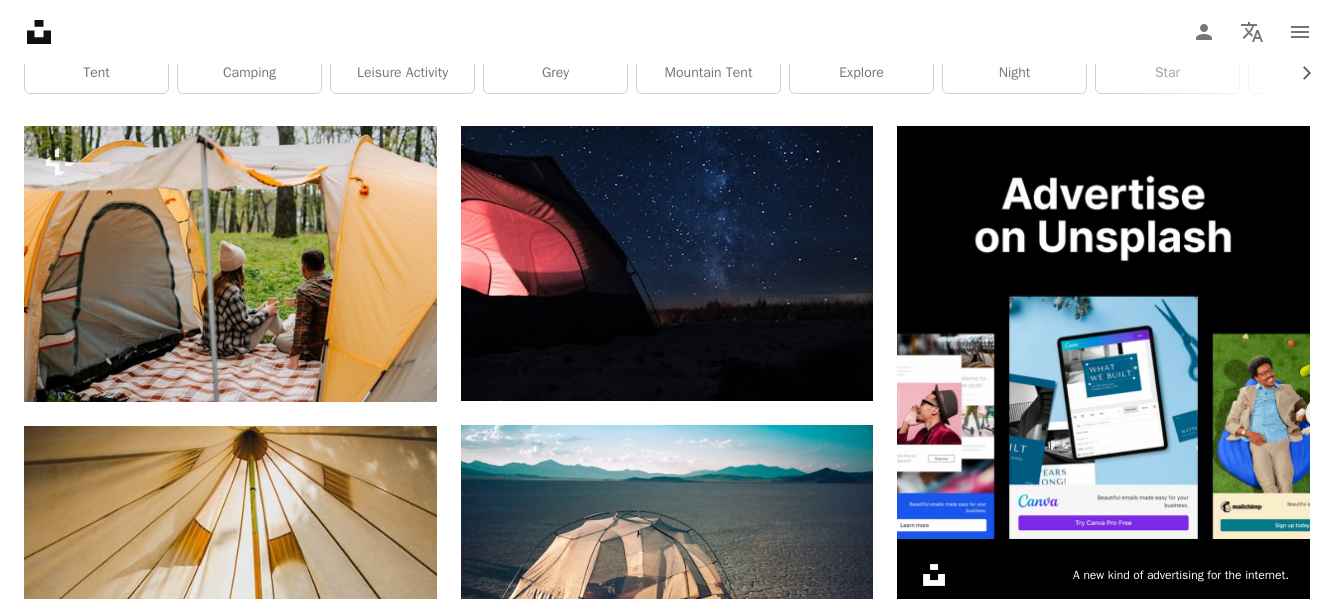 scroll, scrollTop: 0, scrollLeft: 0, axis: both 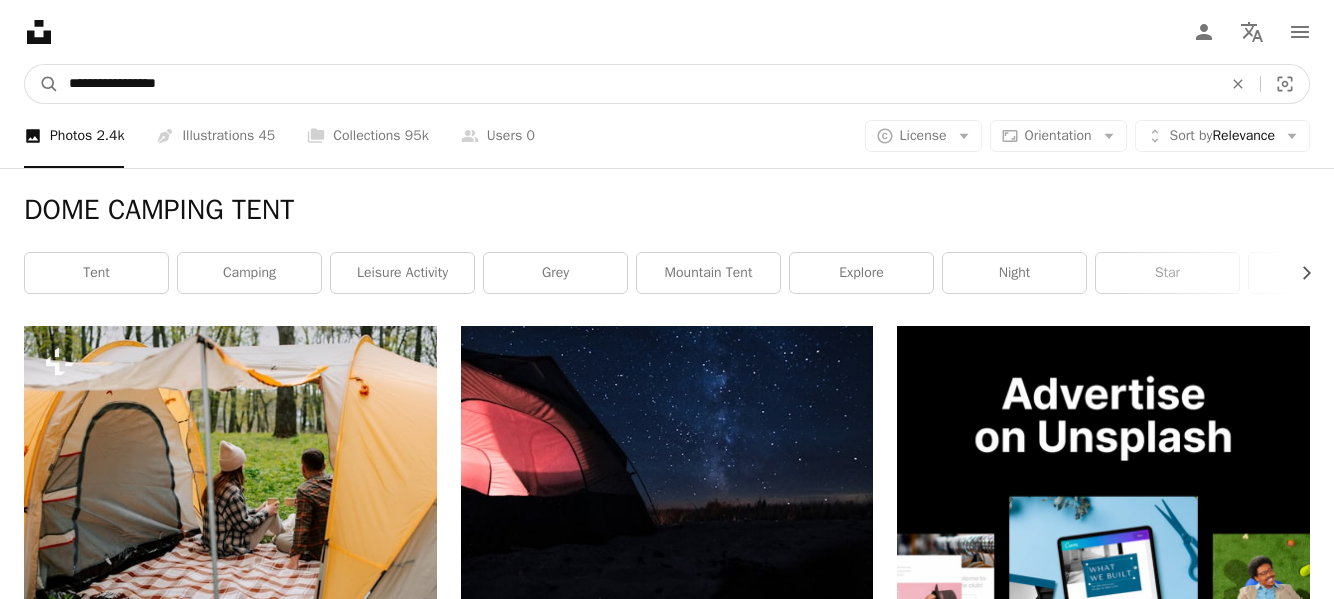 drag, startPoint x: 248, startPoint y: 91, endPoint x: 62, endPoint y: 89, distance: 186.01076 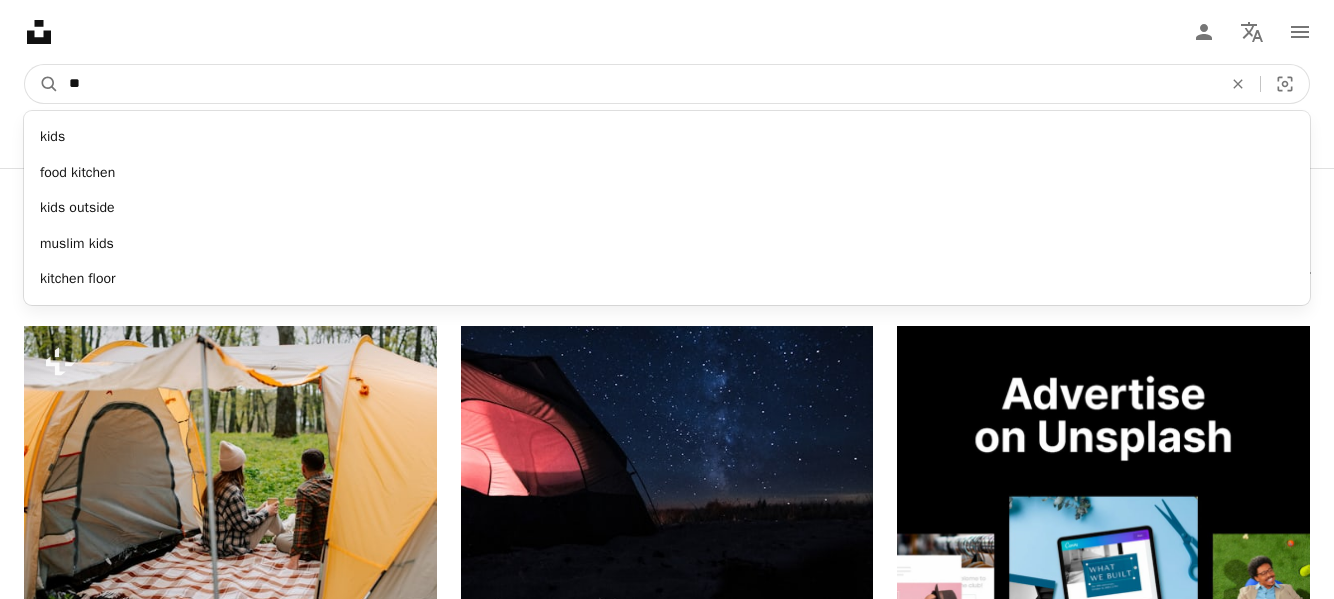 type on "*" 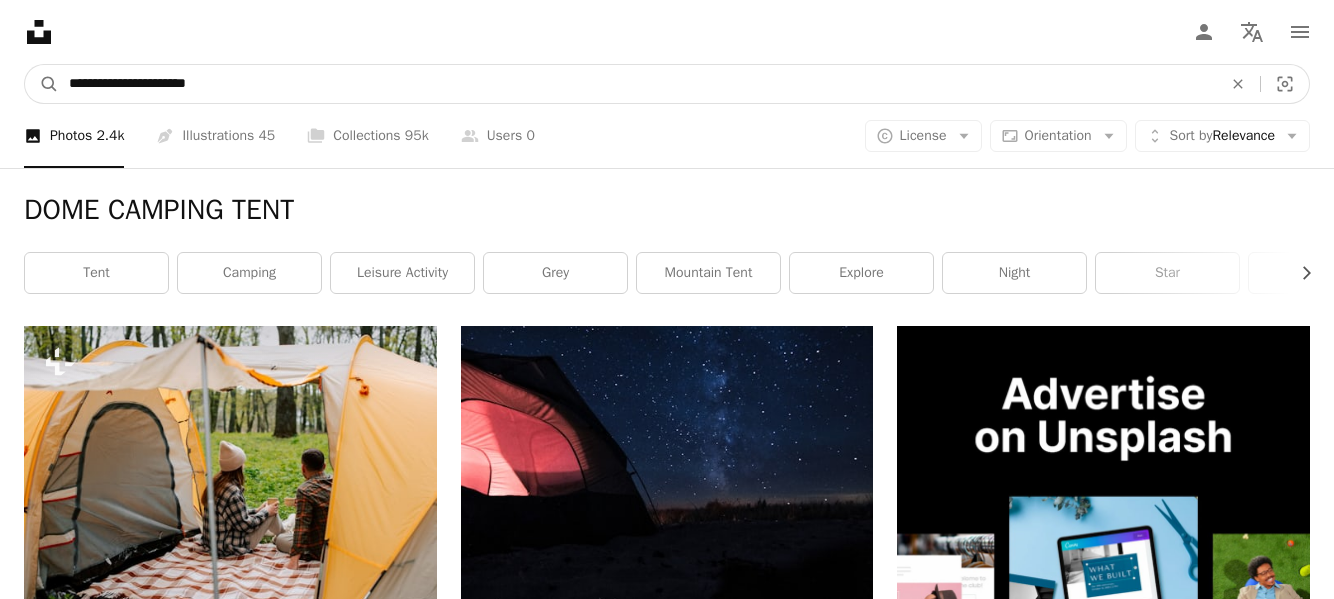 type on "**********" 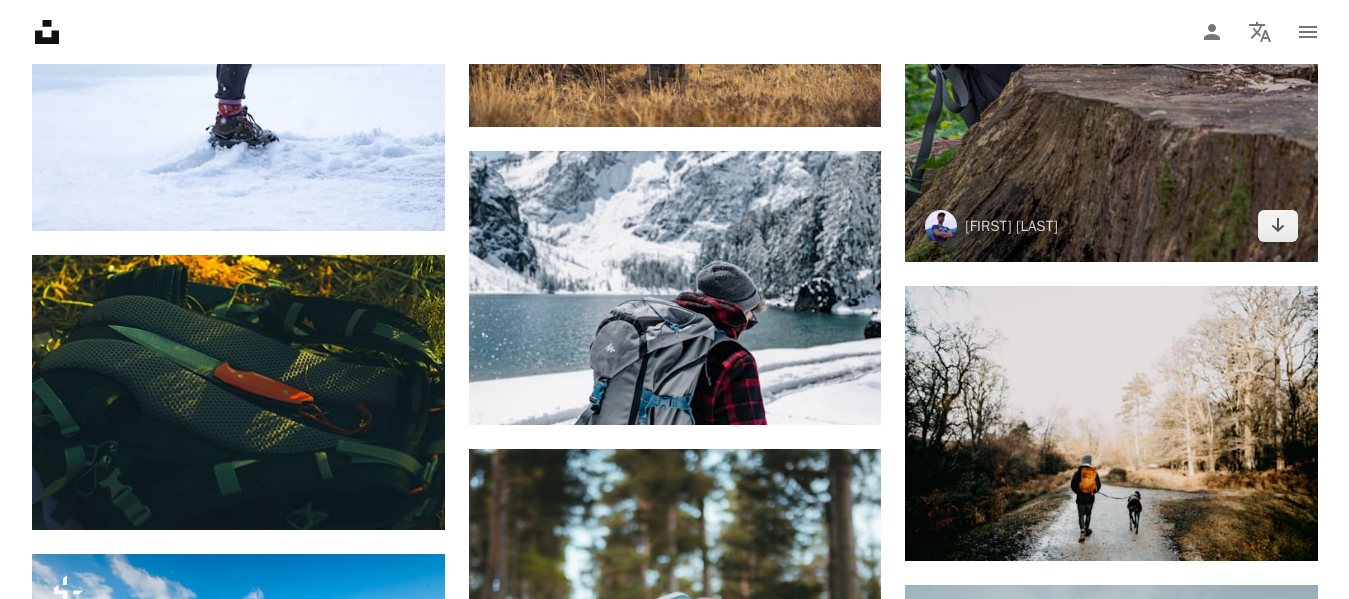scroll, scrollTop: 1900, scrollLeft: 0, axis: vertical 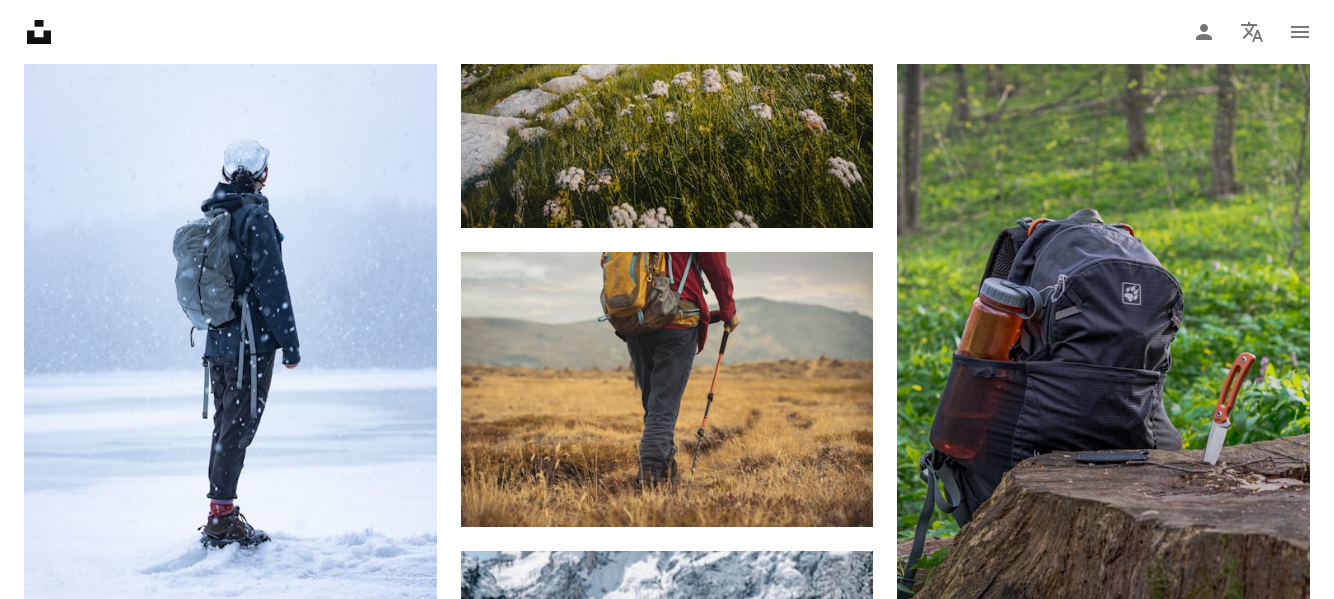 click at bounding box center [1103, 294] 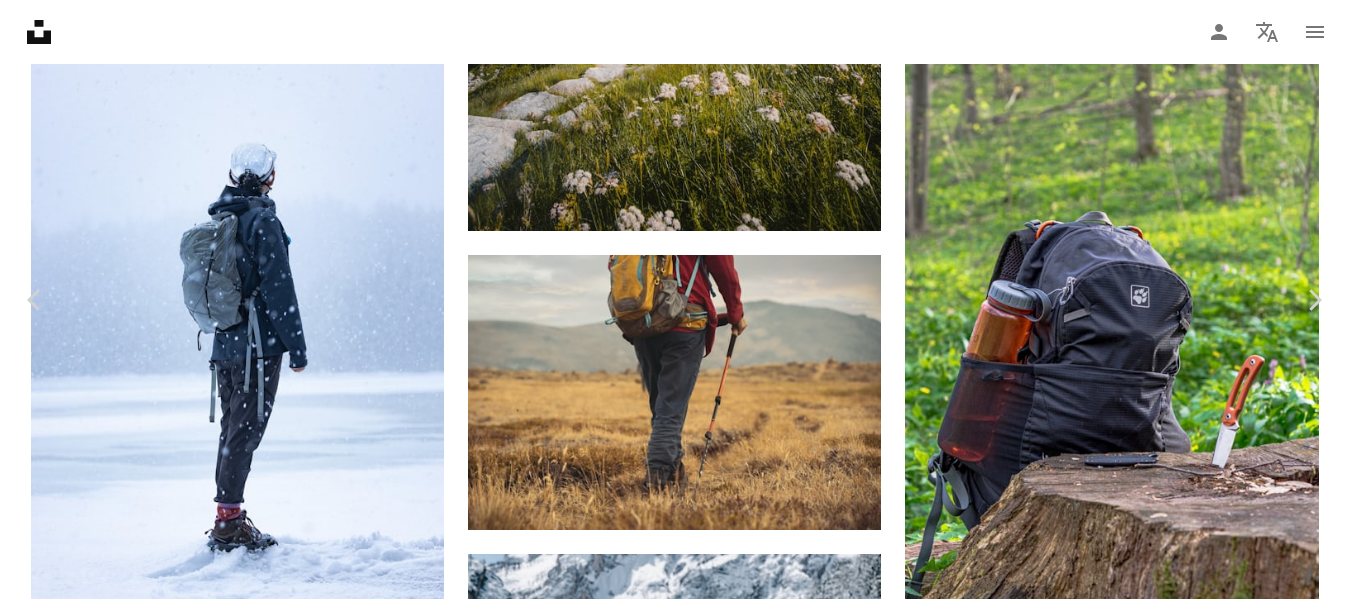 scroll, scrollTop: 1800, scrollLeft: 0, axis: vertical 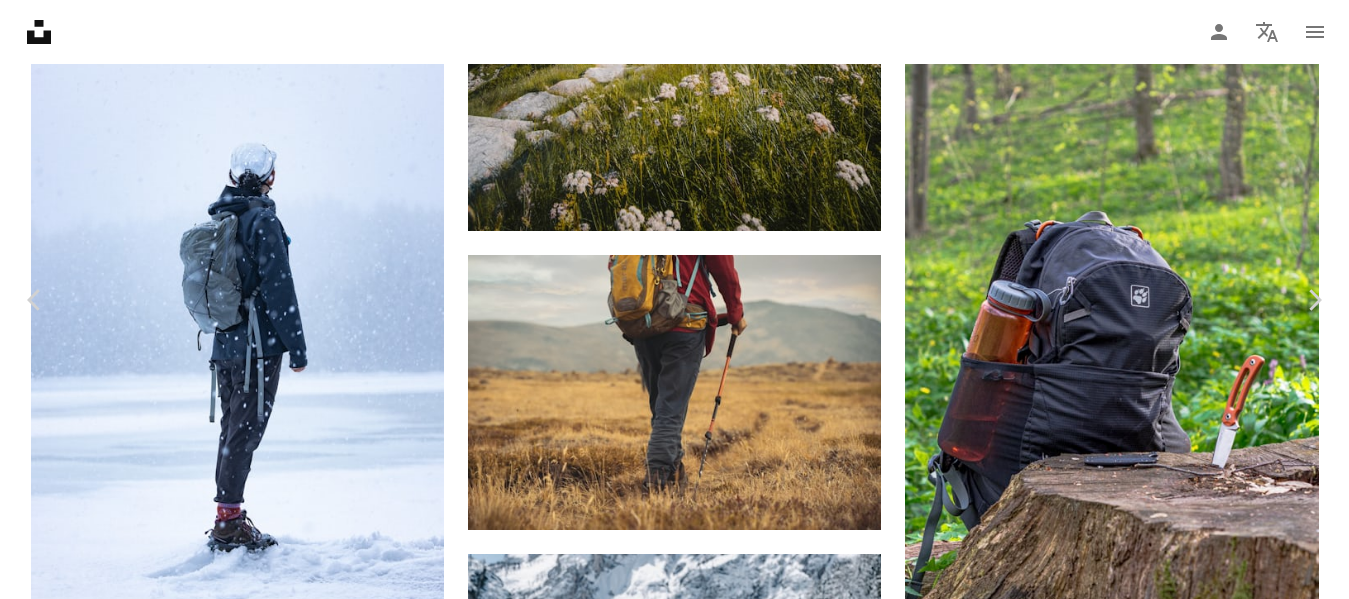 click at bounding box center [277, 3578] 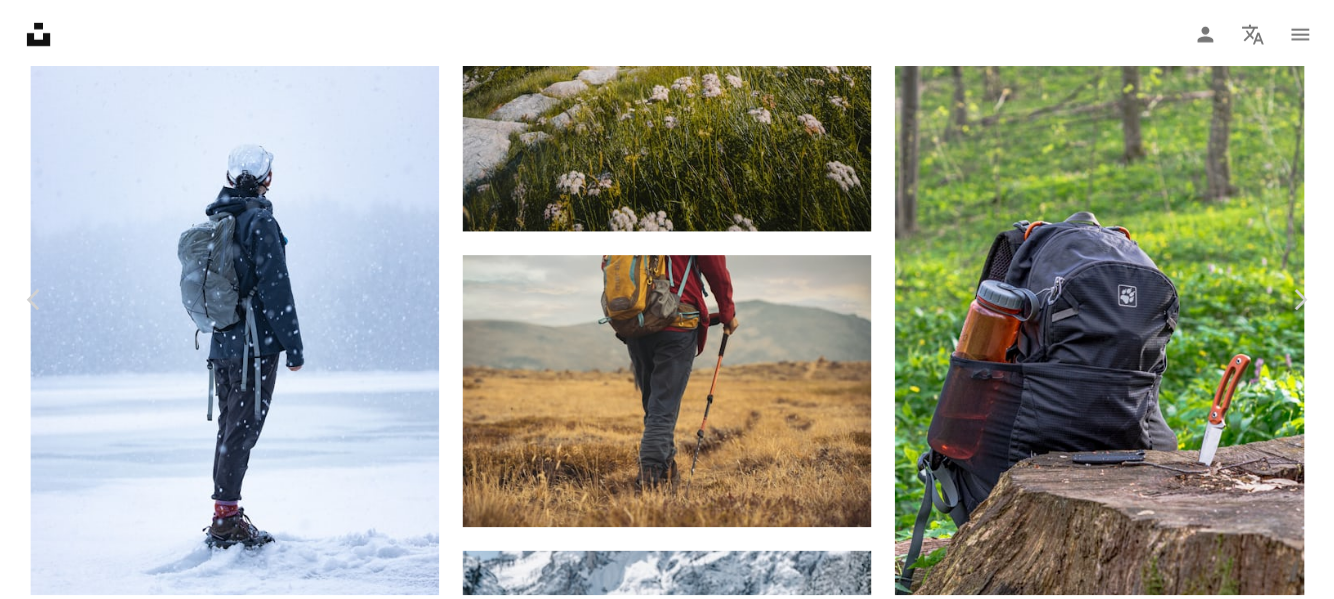 scroll, scrollTop: 100, scrollLeft: 0, axis: vertical 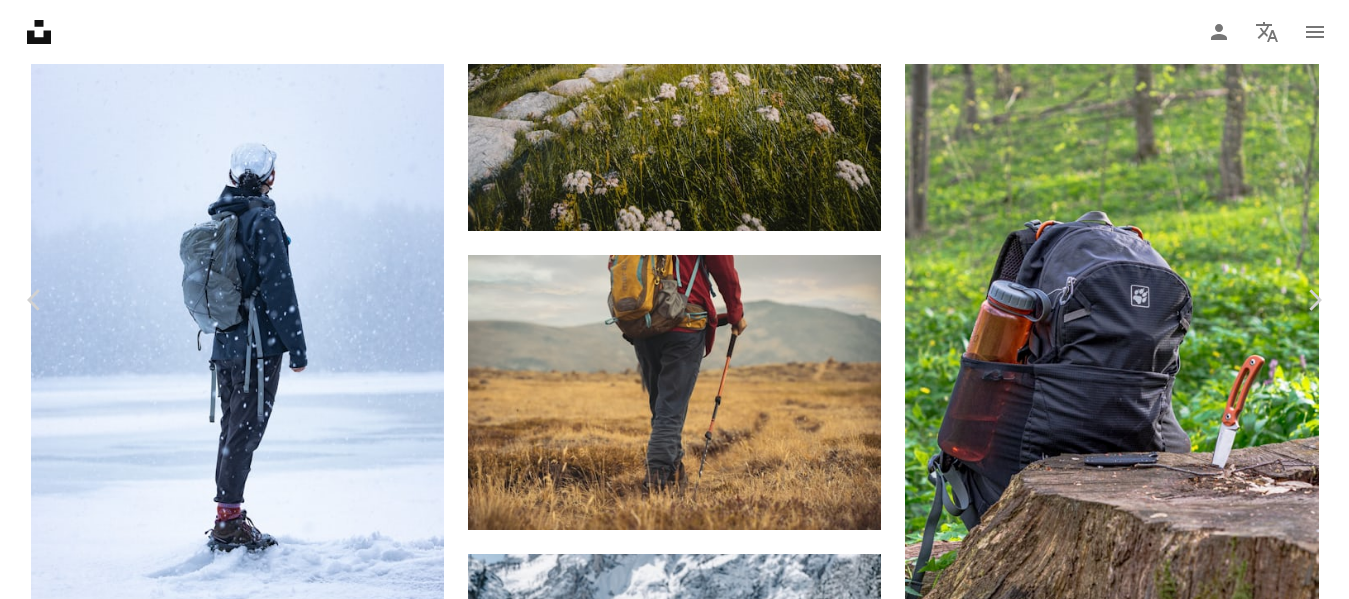 click on "An X shape" at bounding box center (20, 20) 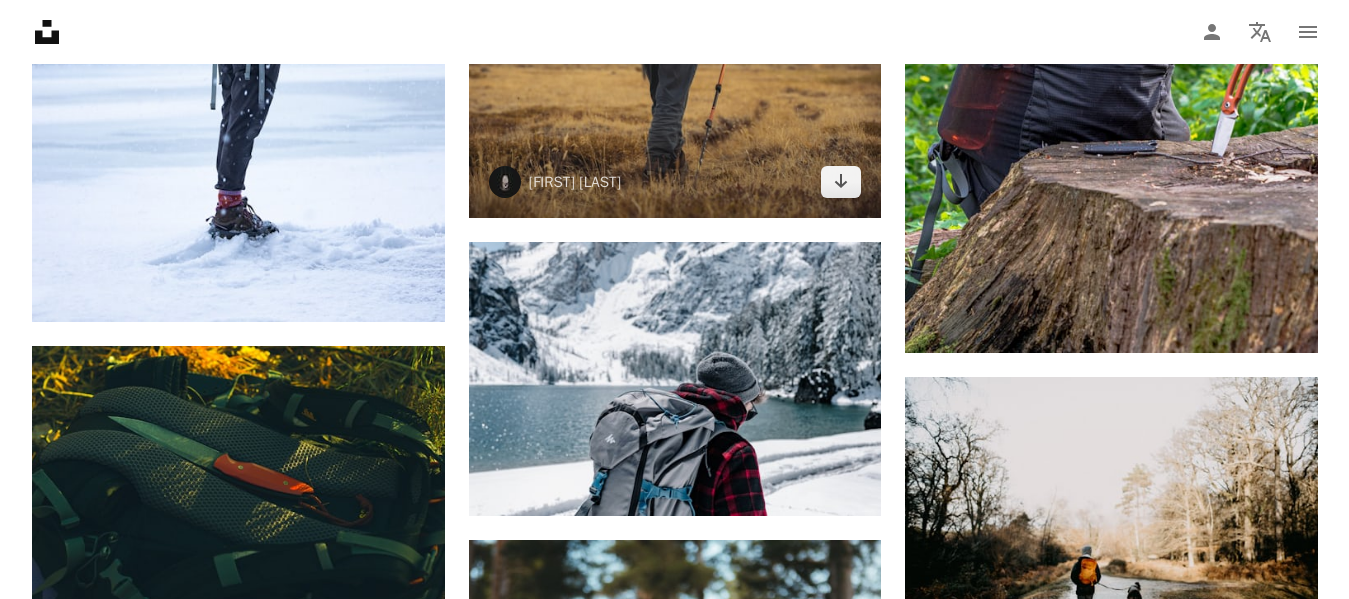 scroll, scrollTop: 1709, scrollLeft: 0, axis: vertical 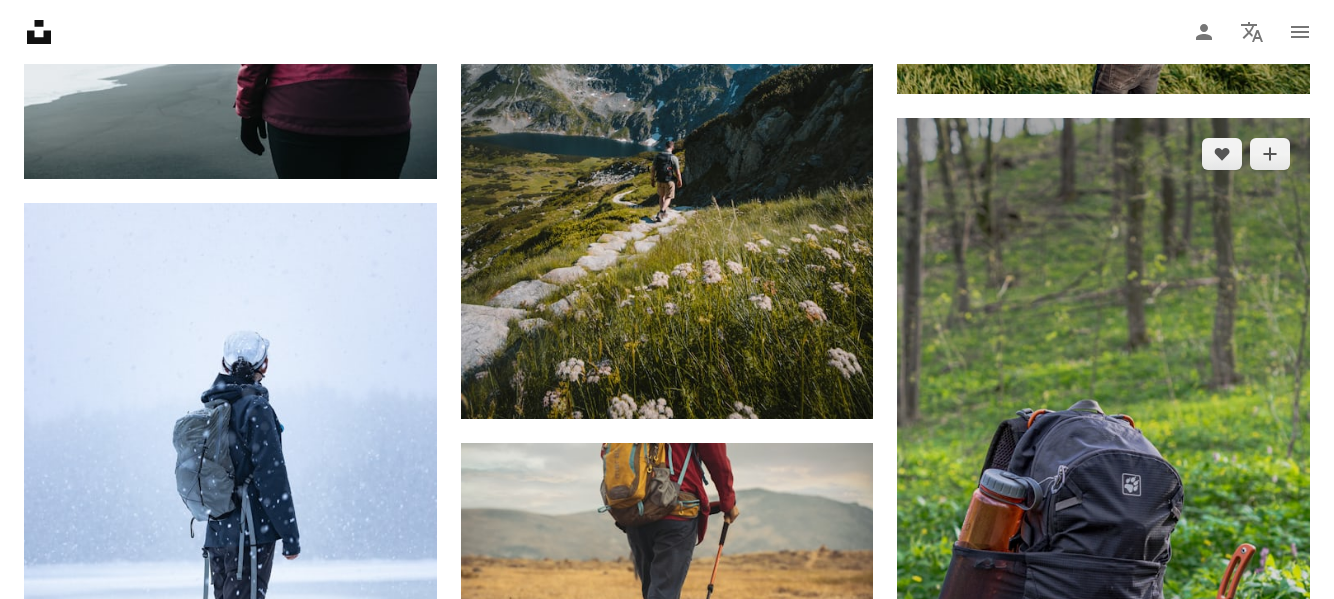 click at bounding box center [1103, 485] 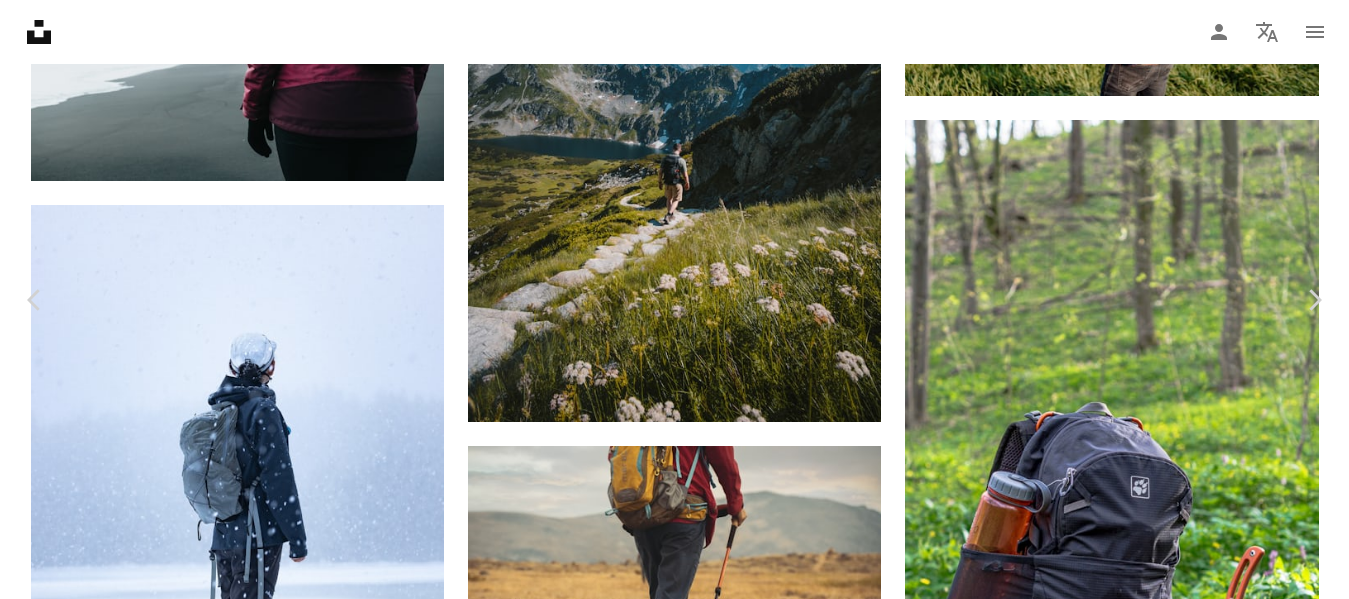 scroll, scrollTop: 3600, scrollLeft: 0, axis: vertical 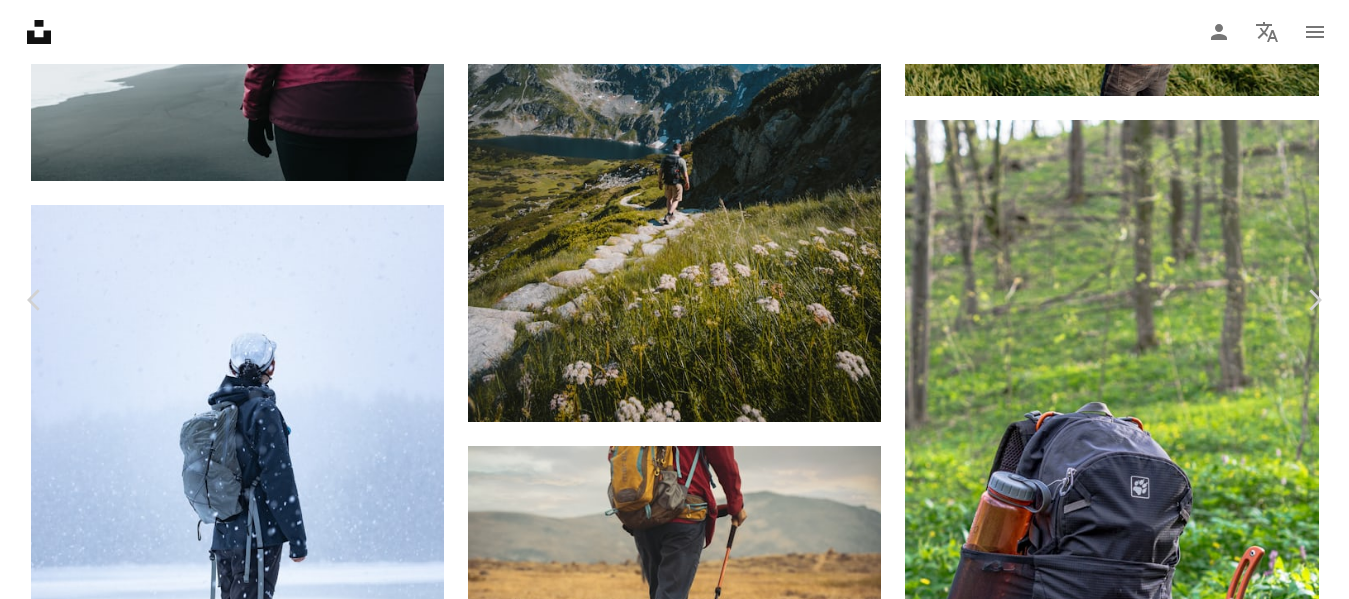 click at bounding box center [667, 3834] 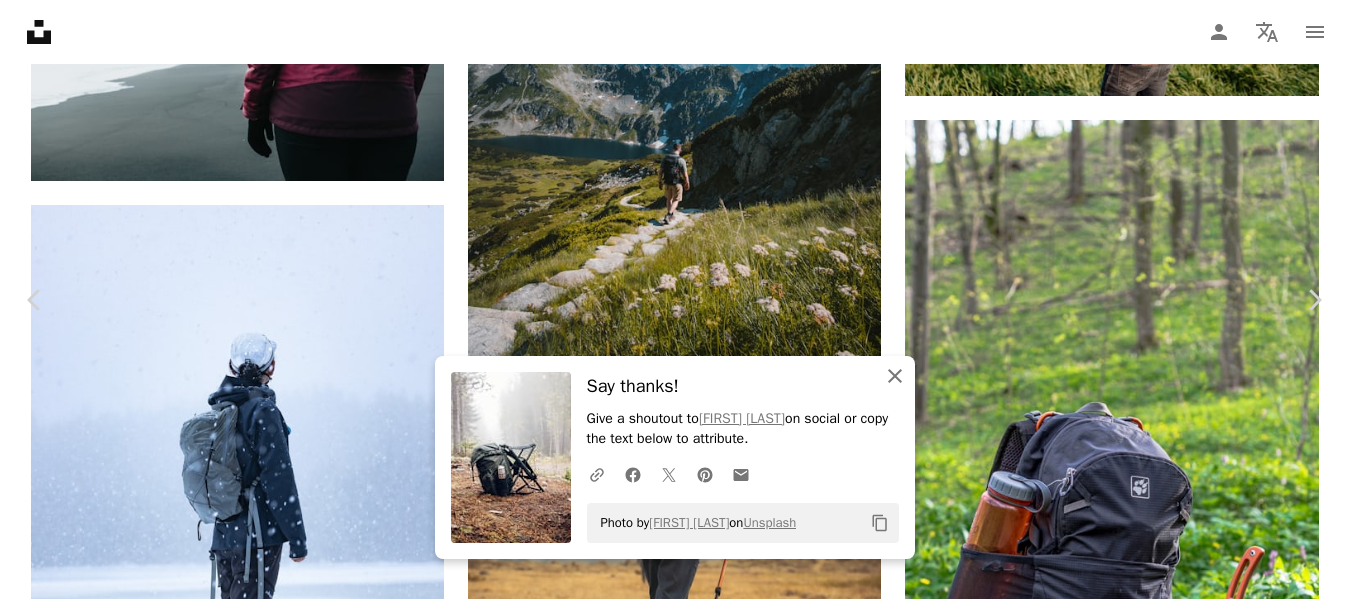 click on "An X shape" 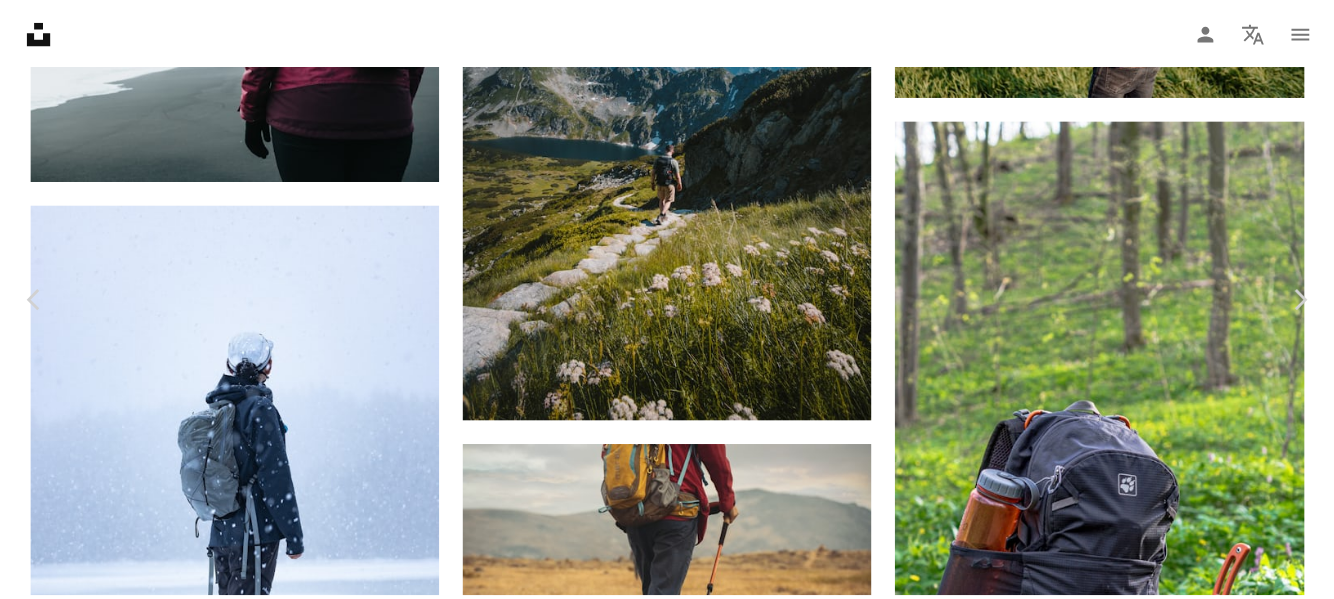 scroll, scrollTop: 0, scrollLeft: 0, axis: both 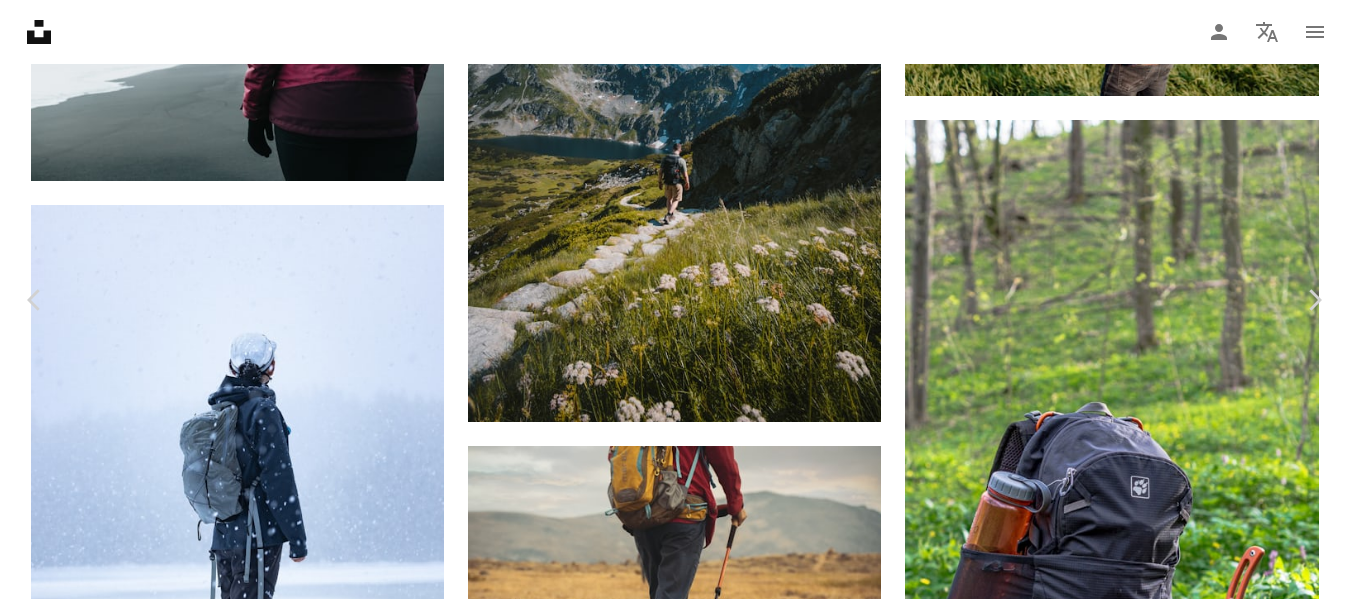 click on "An X shape" at bounding box center (20, 20) 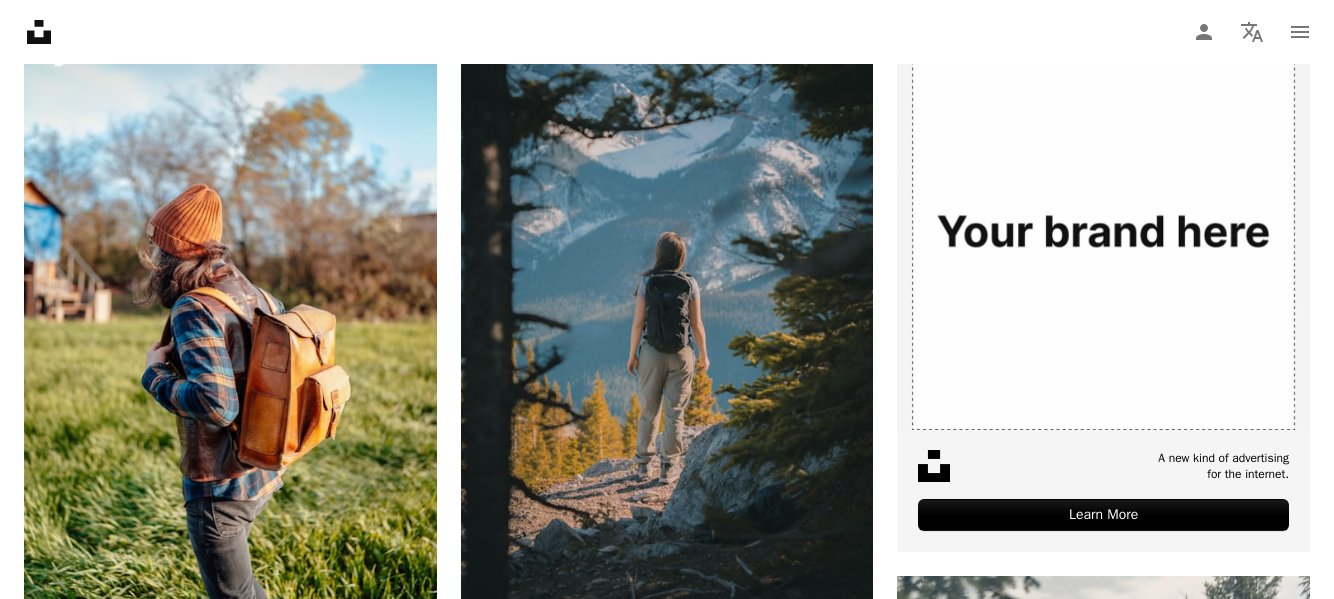 scroll, scrollTop: 0, scrollLeft: 0, axis: both 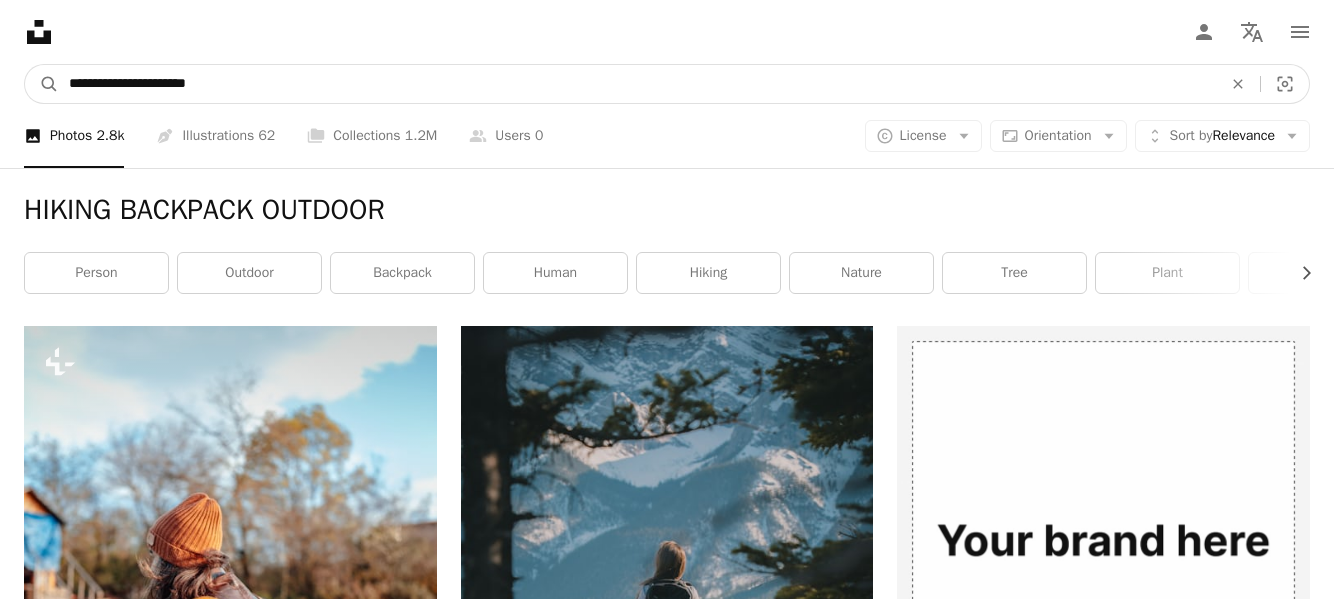 click on "**********" at bounding box center [637, 84] 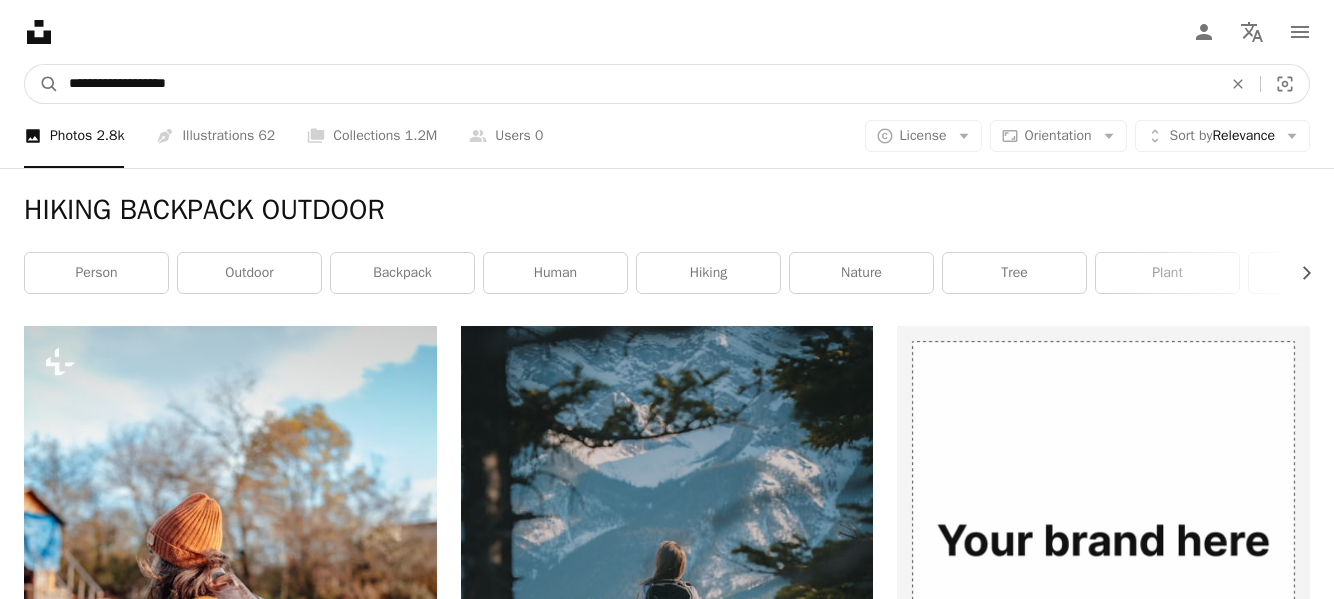 type on "**********" 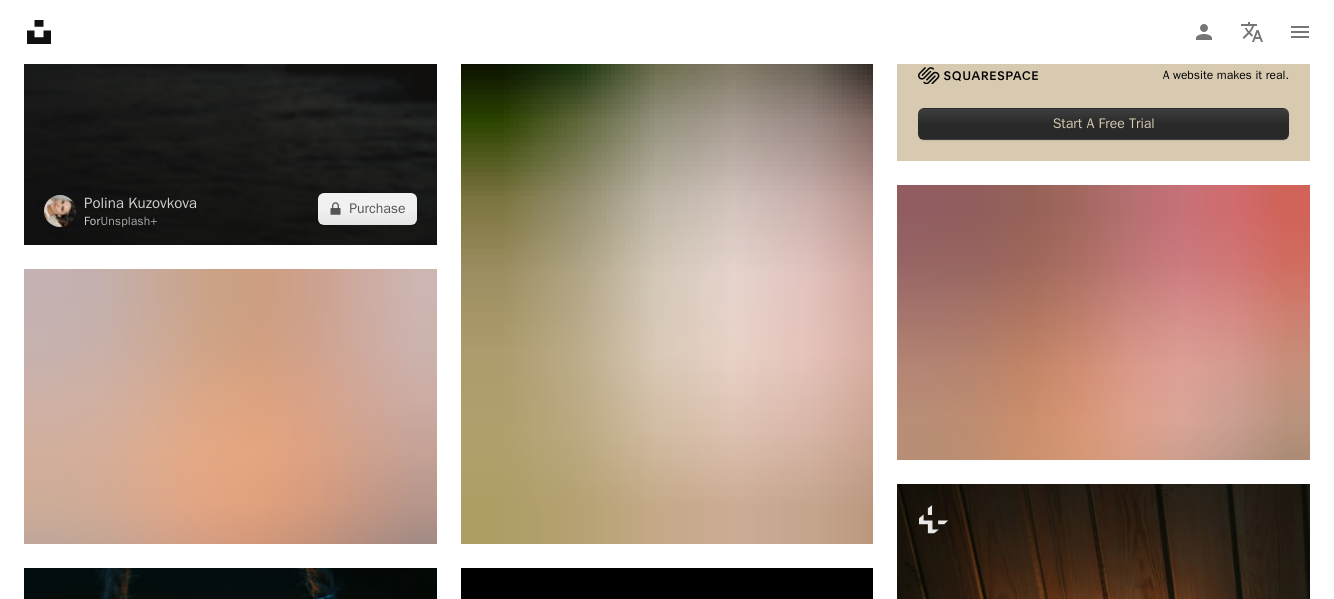 scroll, scrollTop: 0, scrollLeft: 0, axis: both 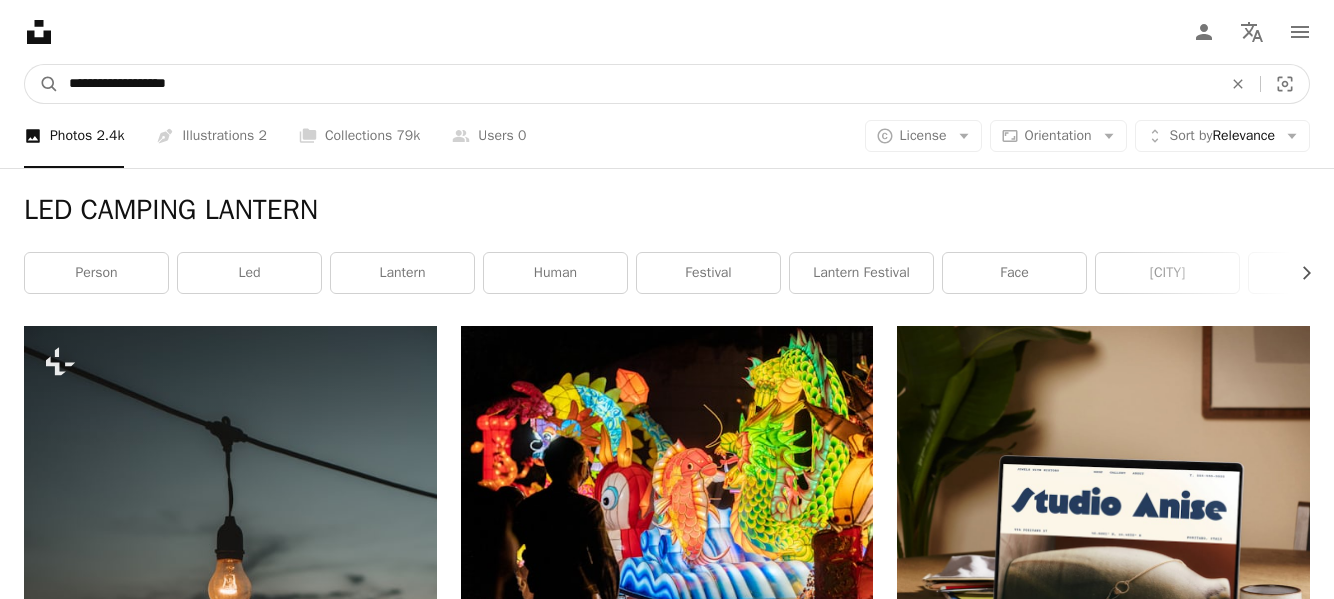 click on "**********" at bounding box center (637, 84) 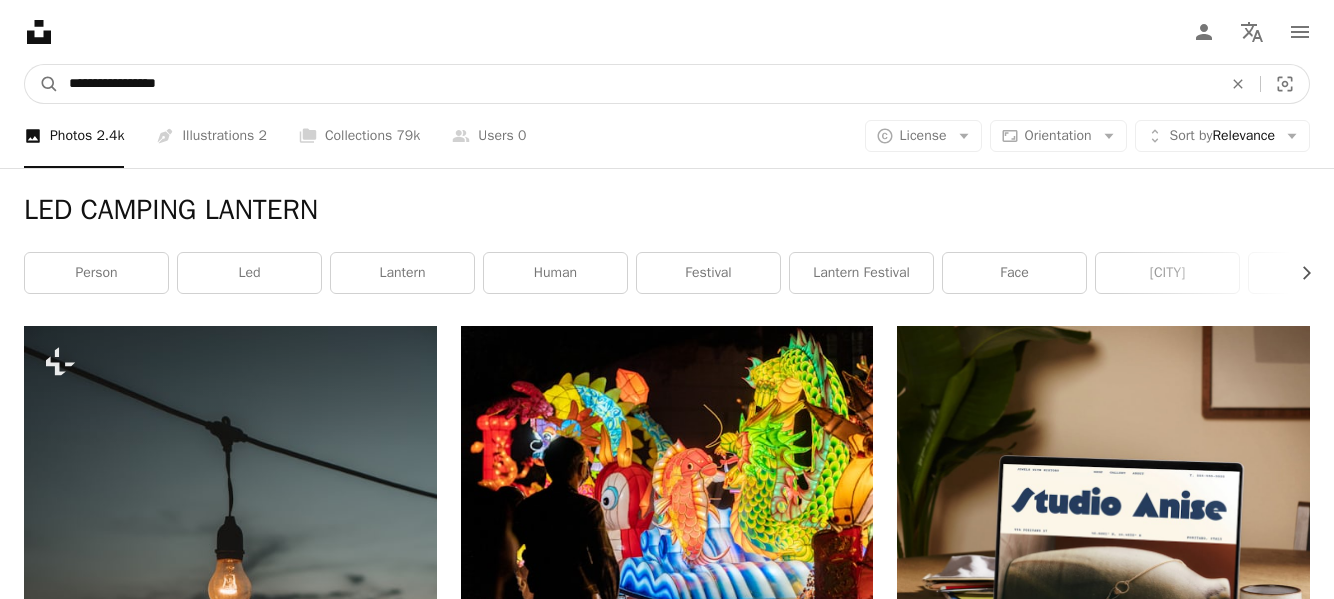 type on "**********" 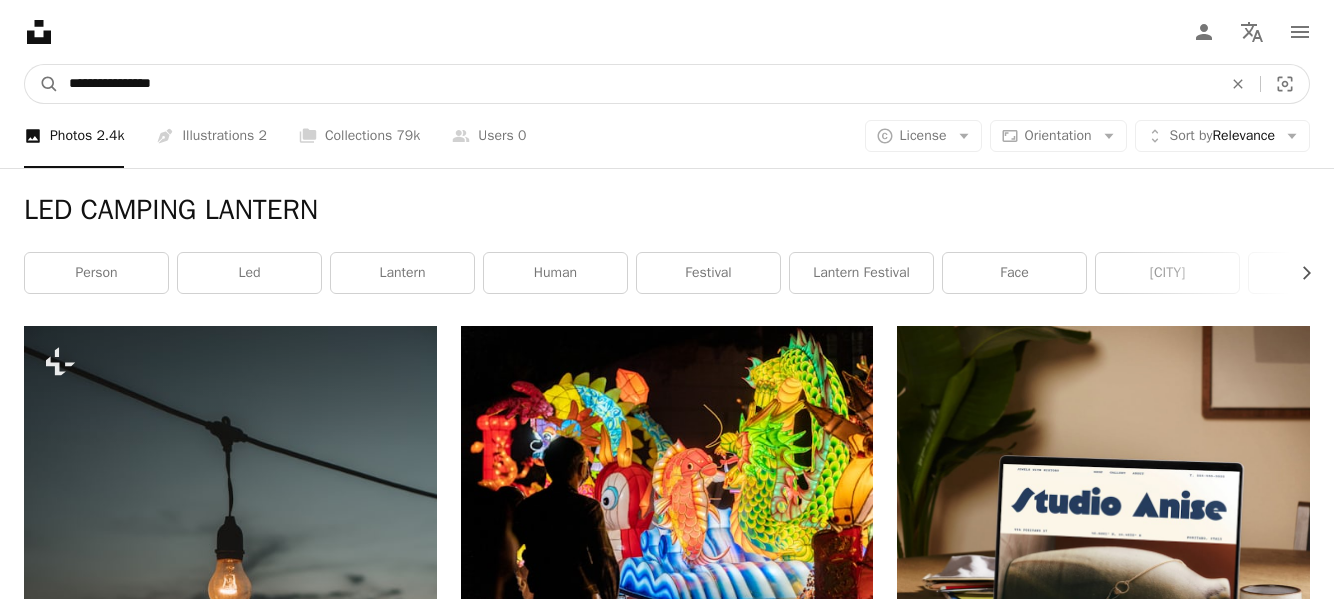 click on "A magnifying glass" at bounding box center (42, 84) 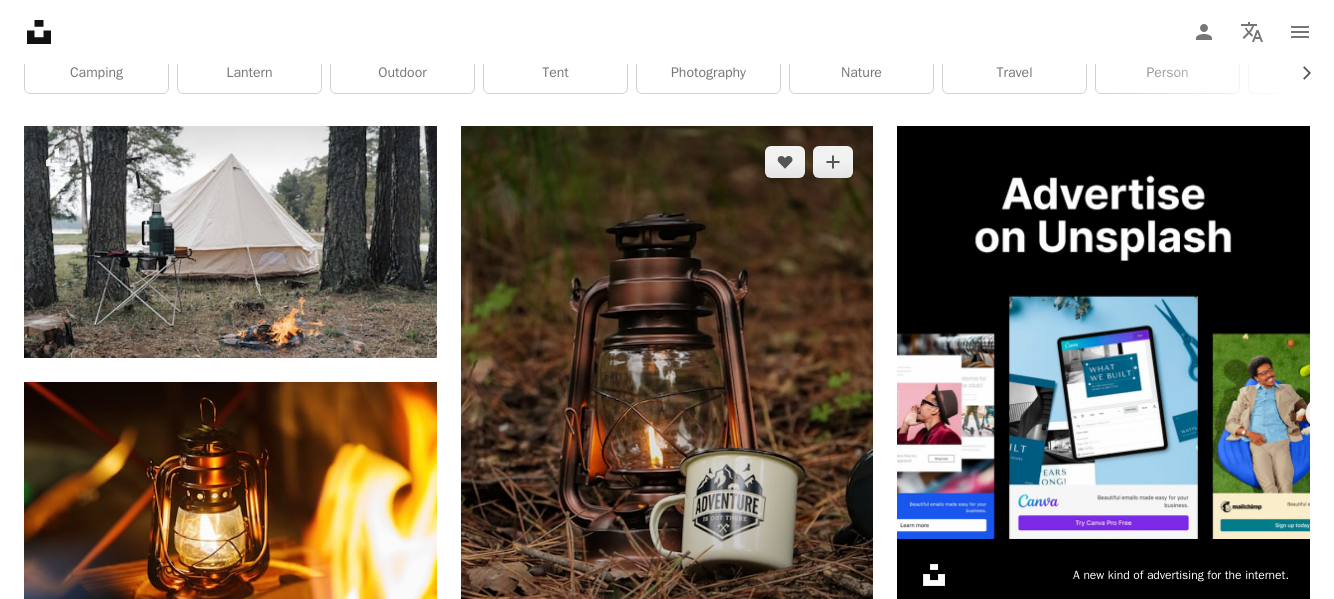 scroll, scrollTop: 0, scrollLeft: 0, axis: both 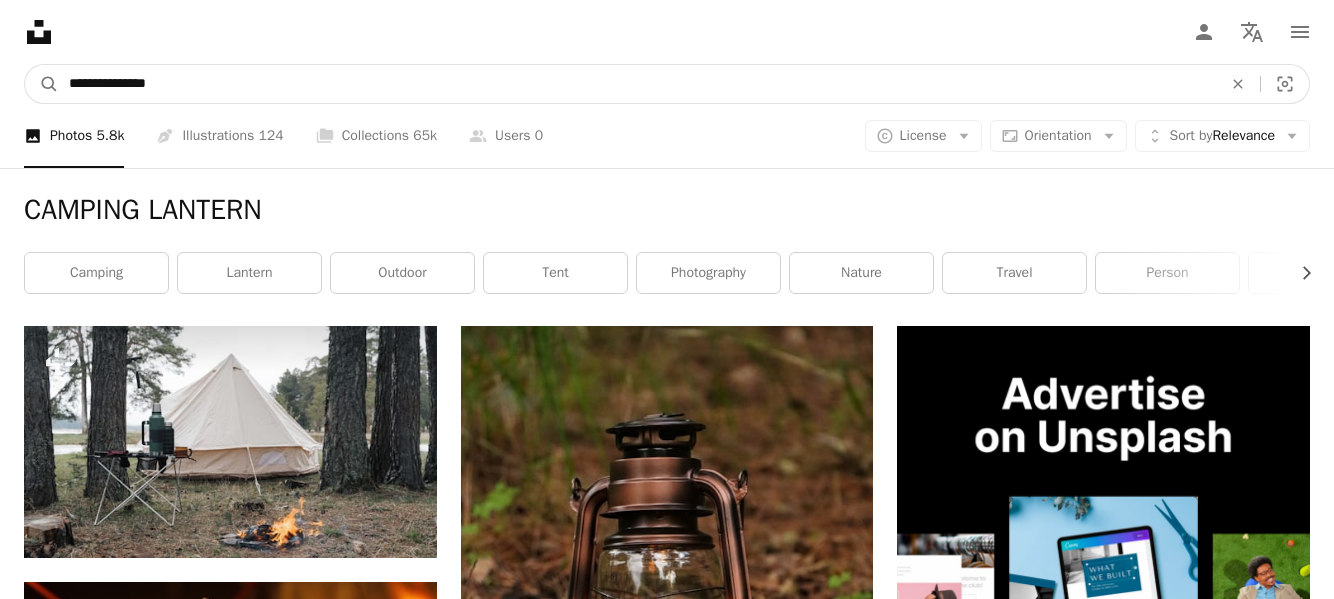 click on "**********" at bounding box center (637, 84) 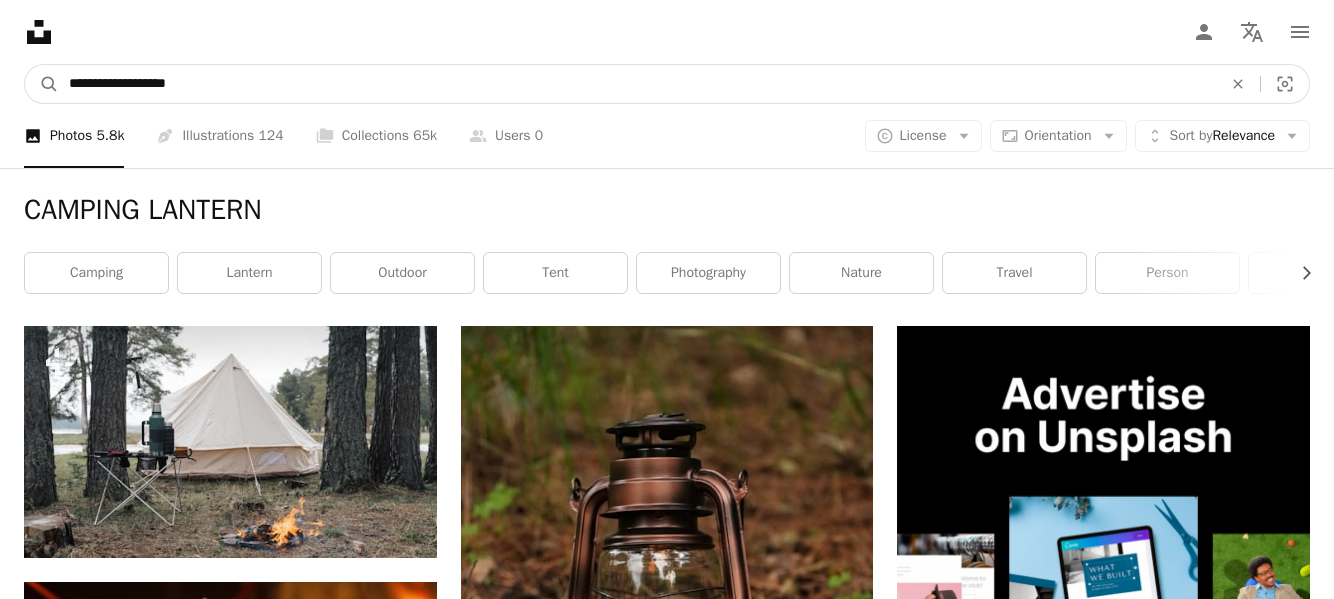 type on "**********" 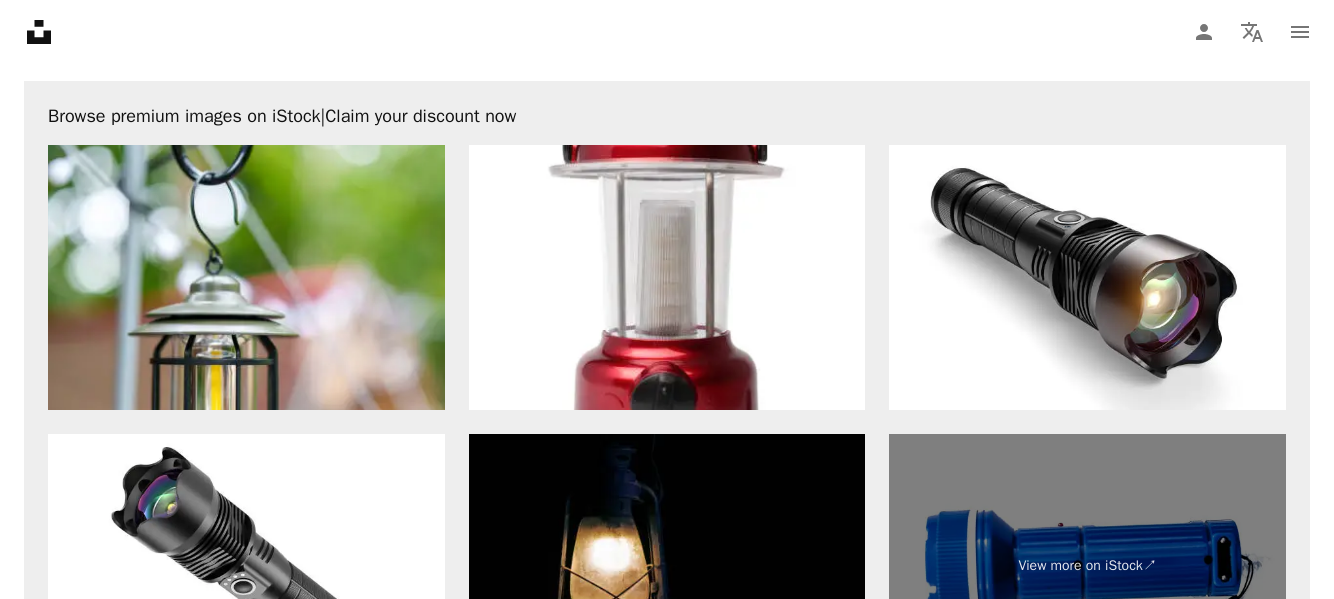 scroll, scrollTop: 3700, scrollLeft: 0, axis: vertical 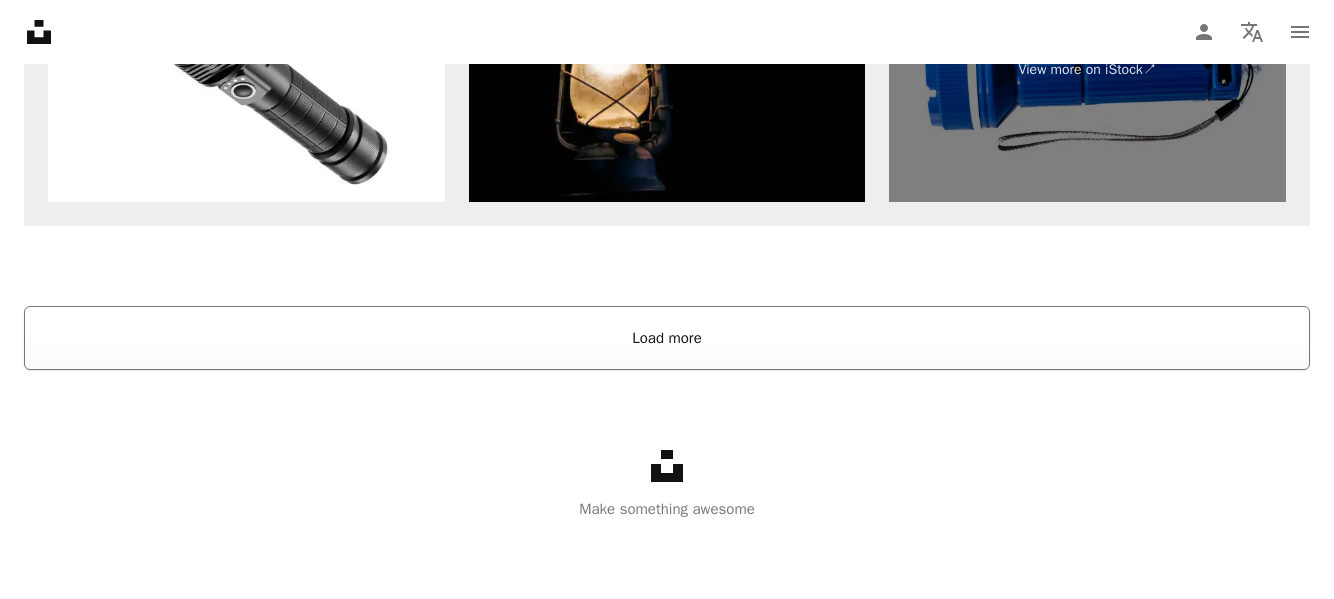 click on "Load more" at bounding box center (667, 338) 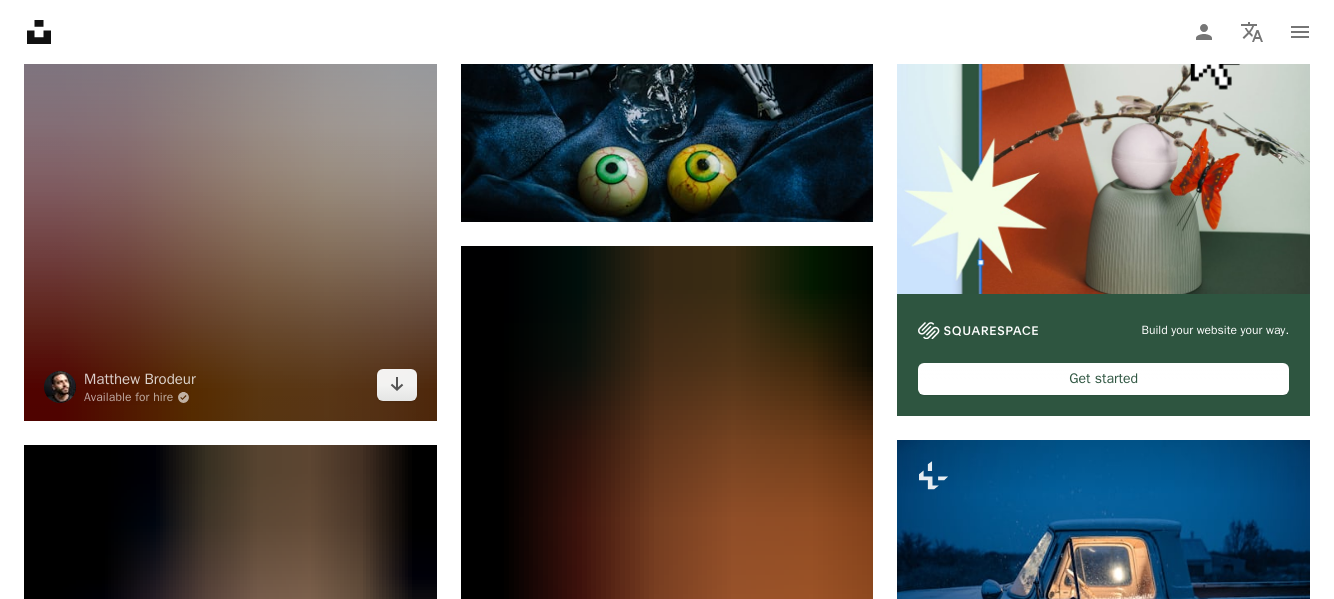 scroll, scrollTop: 8727, scrollLeft: 0, axis: vertical 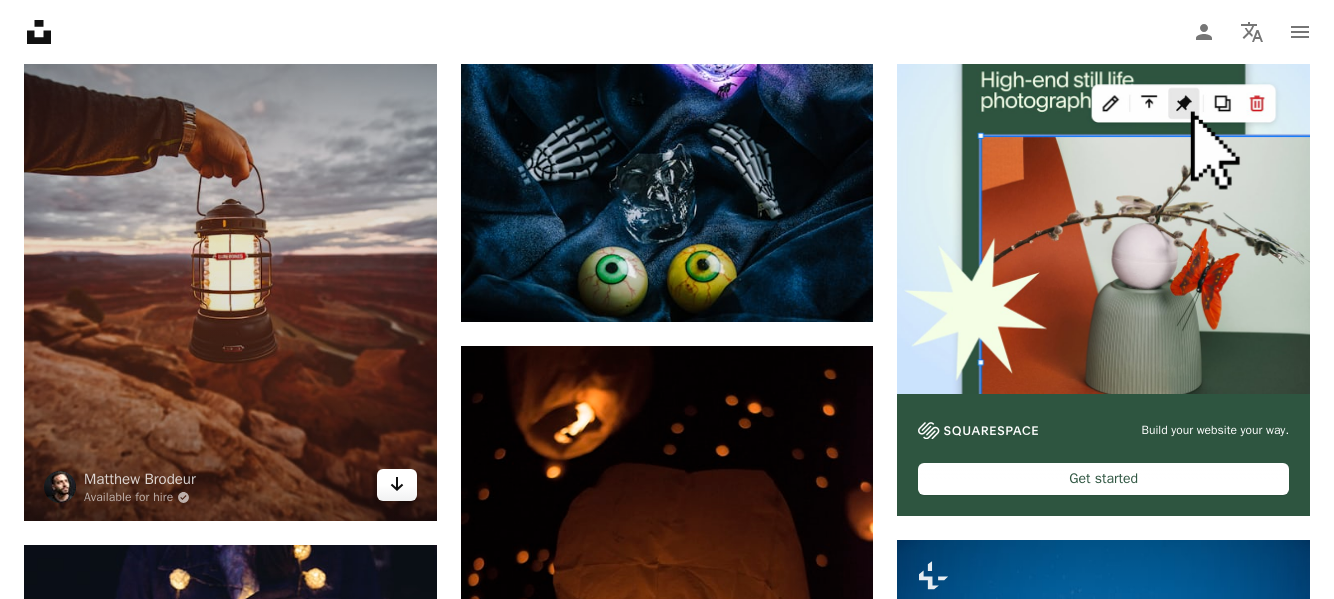 click on "Arrow pointing down" 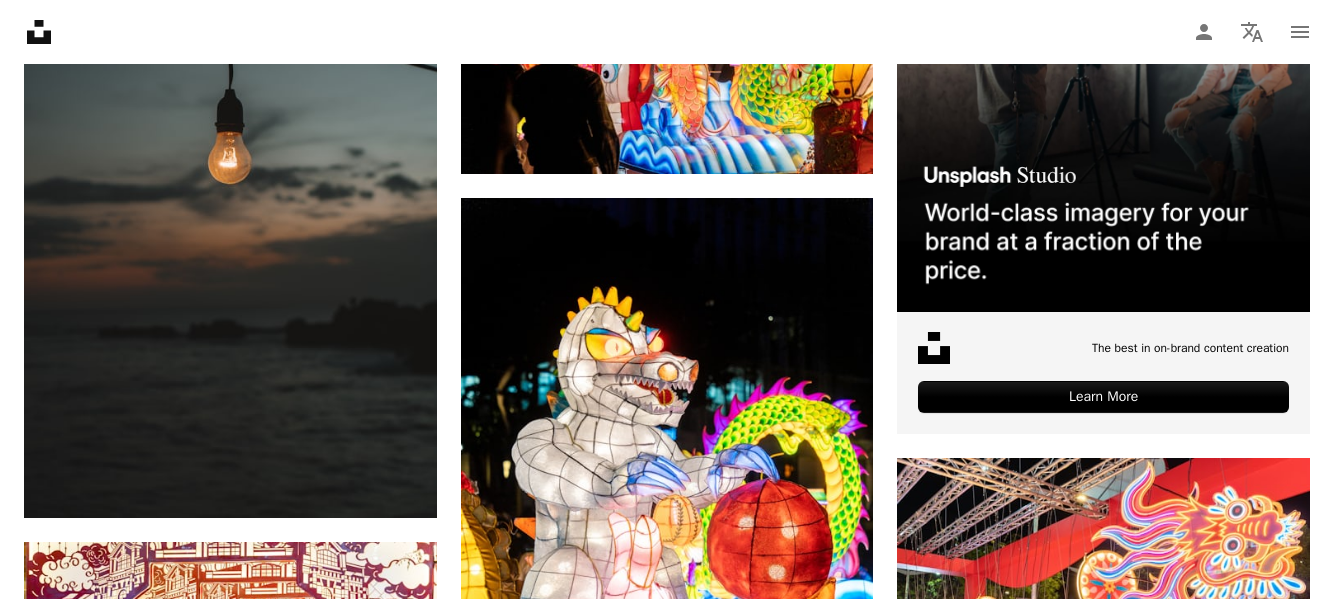 scroll, scrollTop: 0, scrollLeft: 0, axis: both 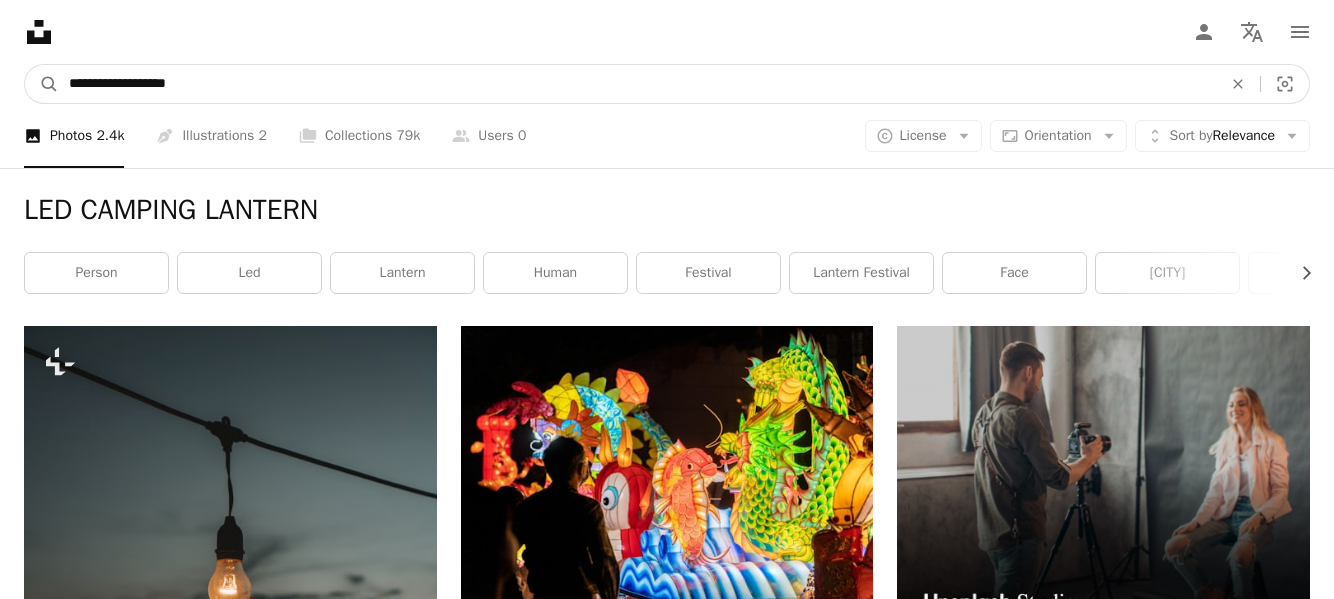 drag, startPoint x: 242, startPoint y: 81, endPoint x: 68, endPoint y: 73, distance: 174.1838 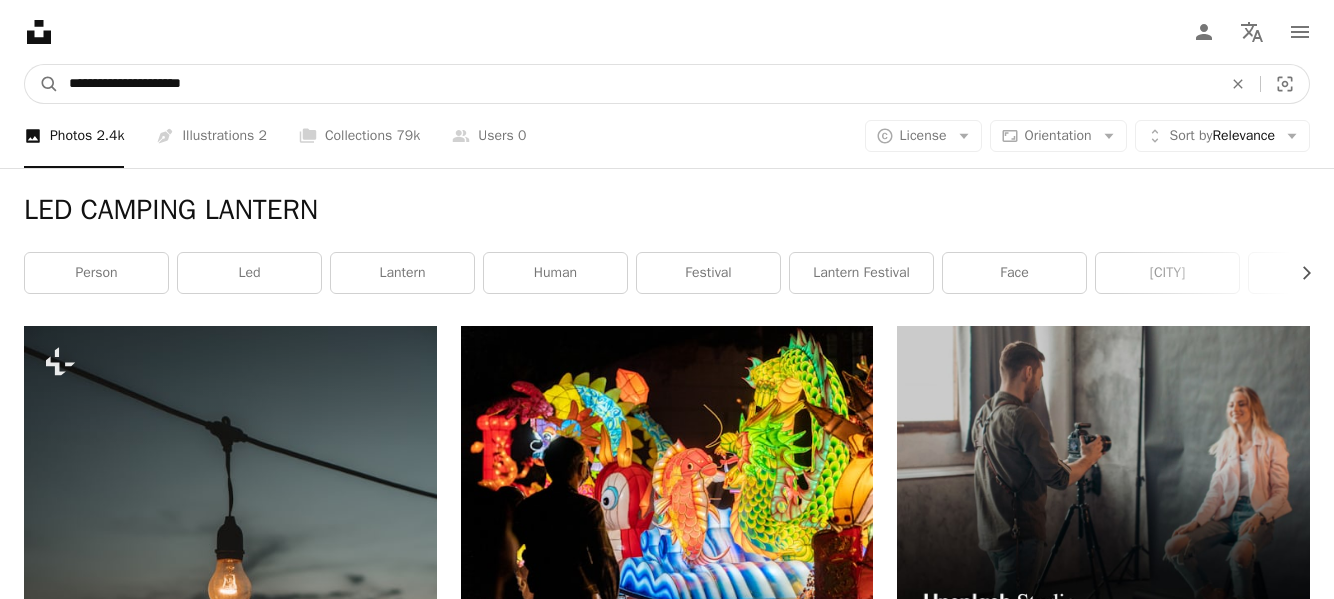 type on "**********" 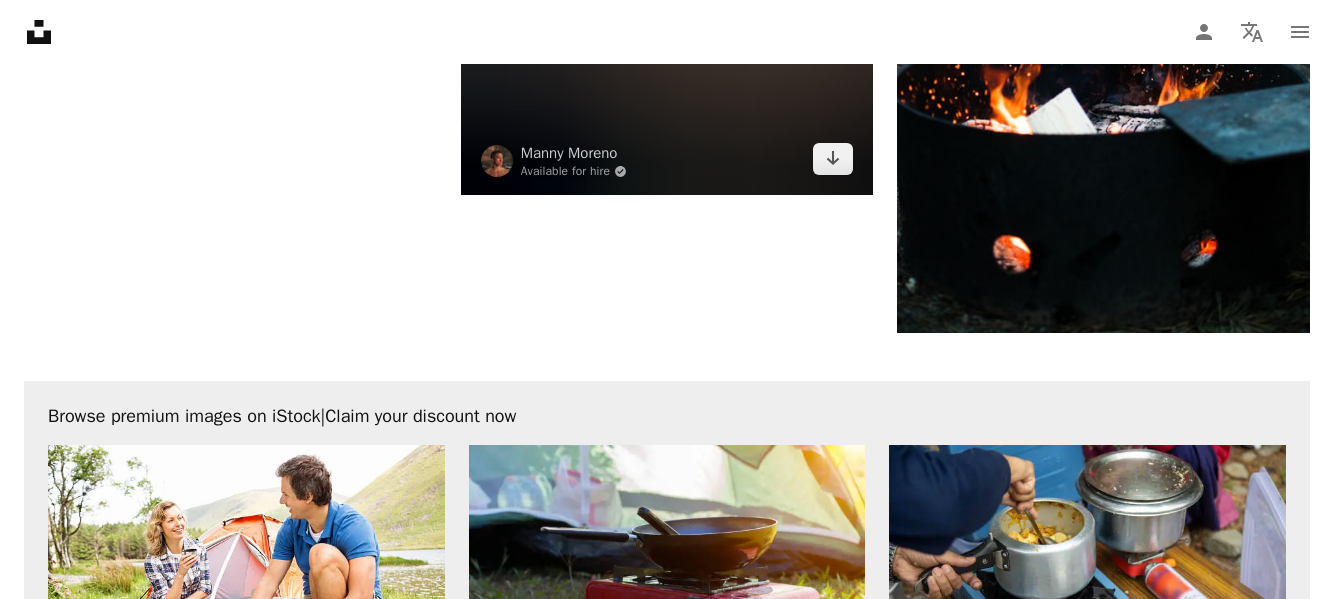 scroll, scrollTop: 4300, scrollLeft: 0, axis: vertical 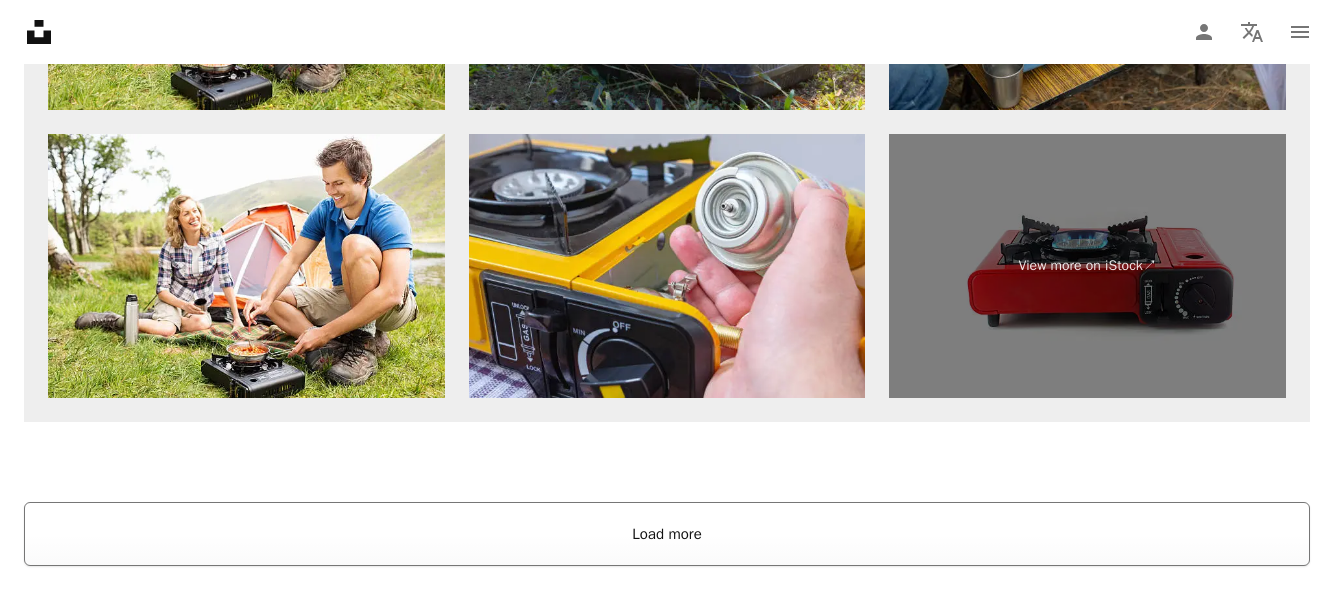 click on "Load more" at bounding box center (667, 534) 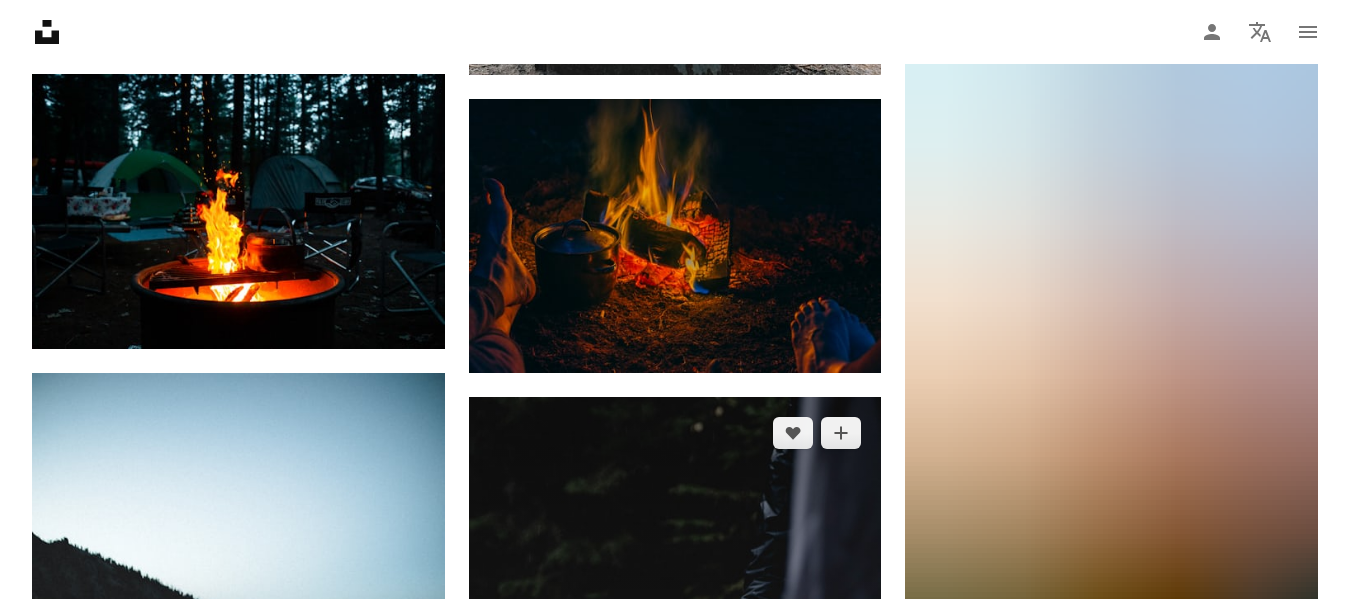 scroll, scrollTop: 1900, scrollLeft: 0, axis: vertical 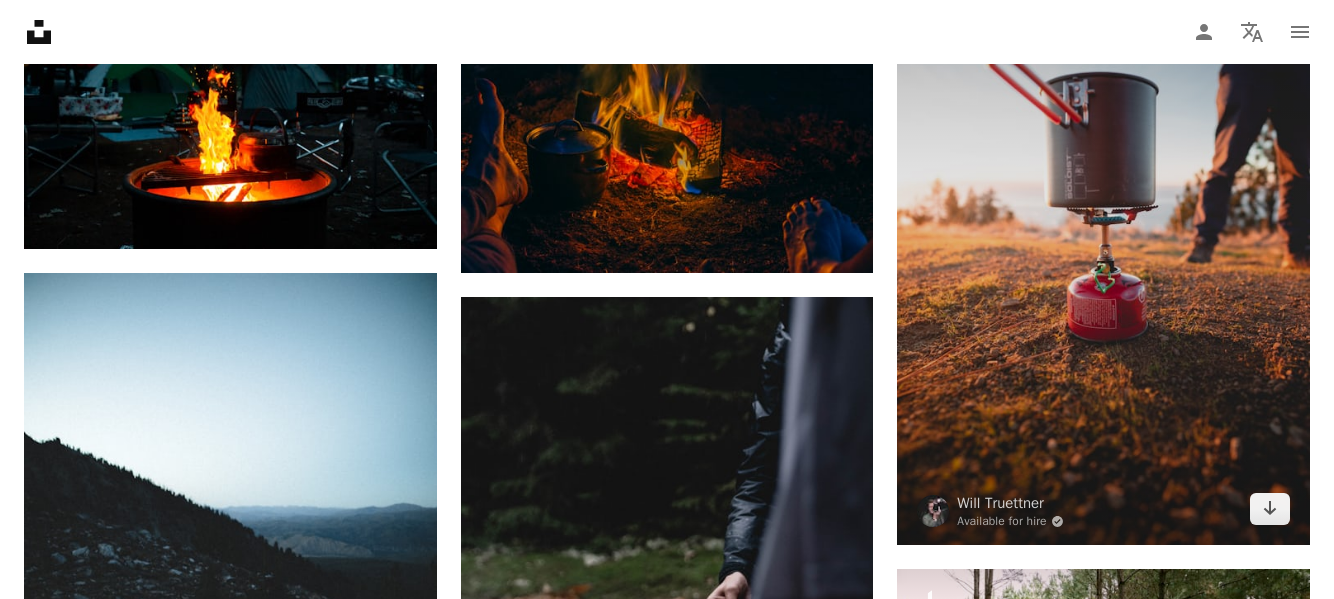 click at bounding box center [1103, 236] 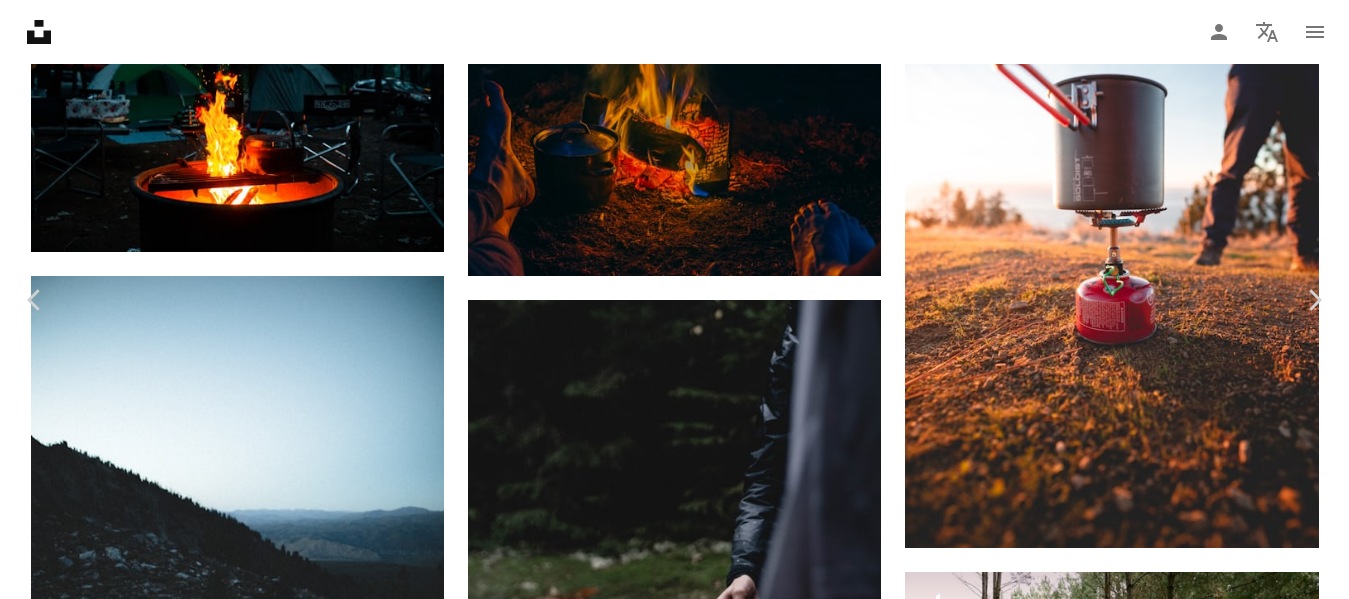 scroll, scrollTop: 300, scrollLeft: 0, axis: vertical 